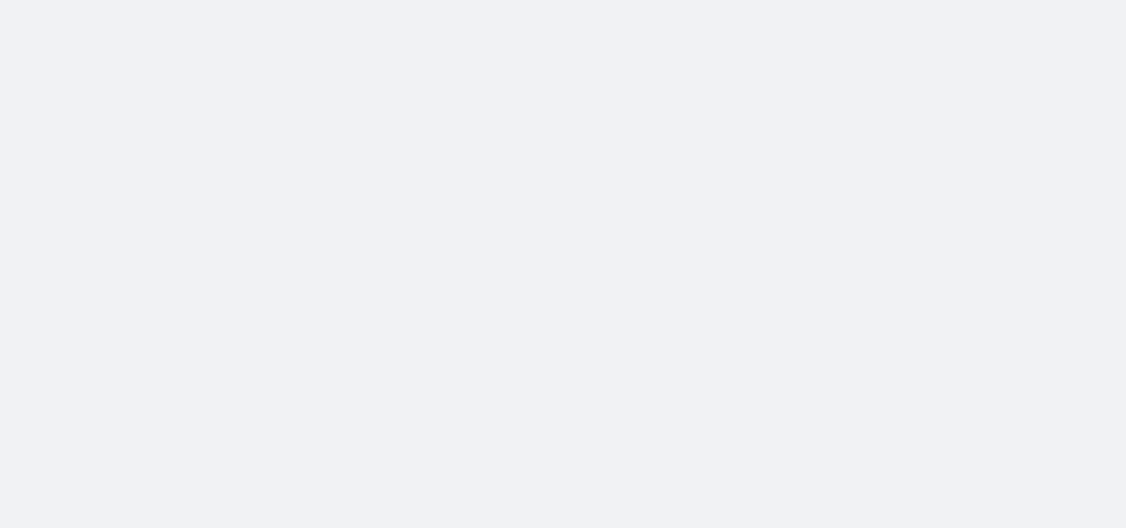 scroll, scrollTop: 0, scrollLeft: 0, axis: both 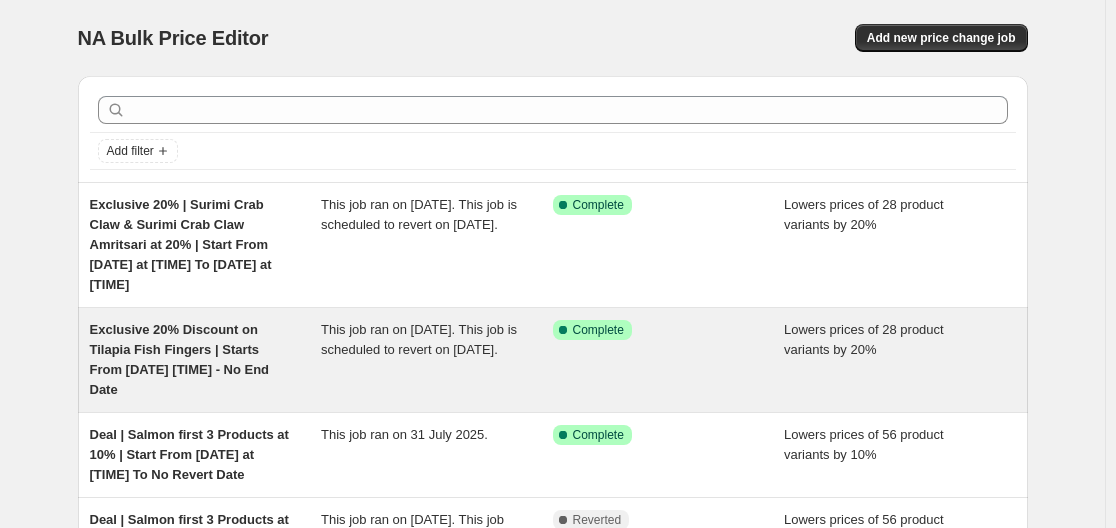 click on "Exclusive 20% Discount on Tilapia Fish Fingers | Starts From [DATE] [TIME] - No End Date" at bounding box center [180, 359] 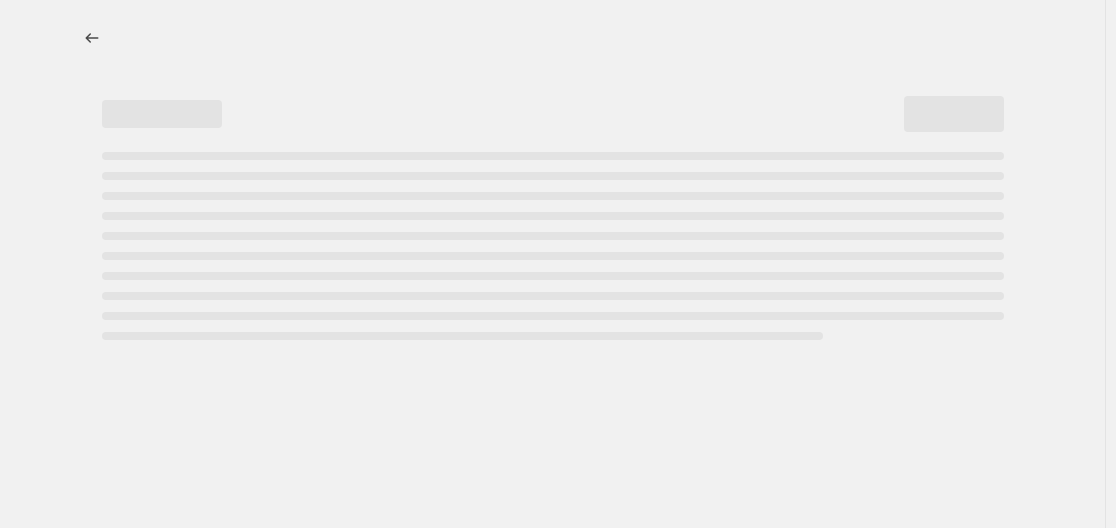 select on "percentage" 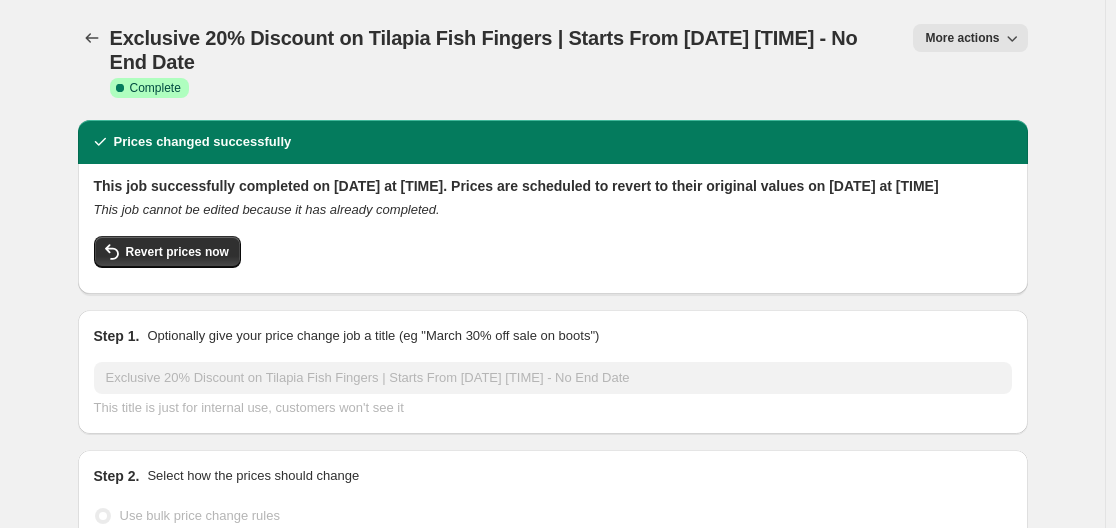 click on "More actions" at bounding box center [962, 38] 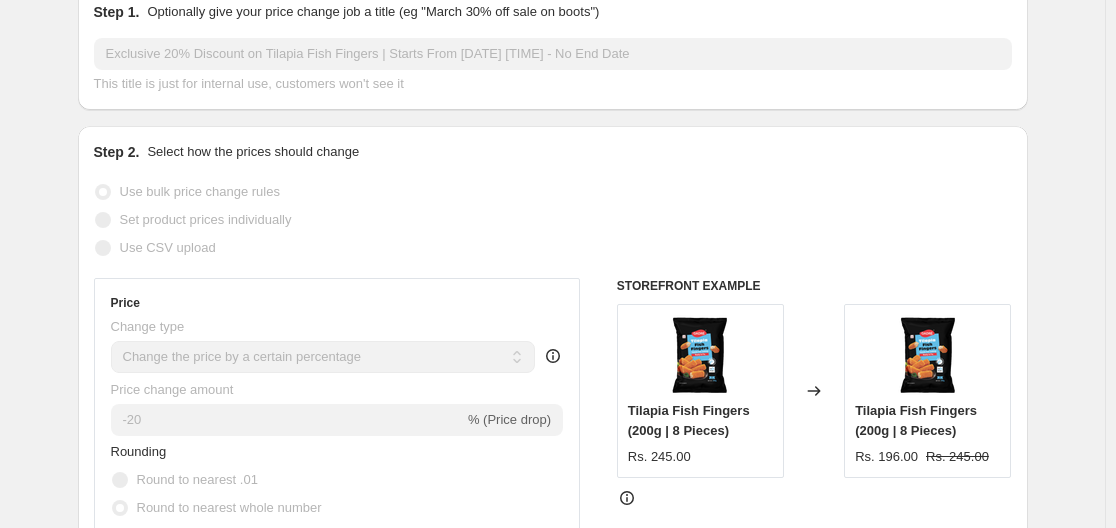 scroll, scrollTop: 0, scrollLeft: 0, axis: both 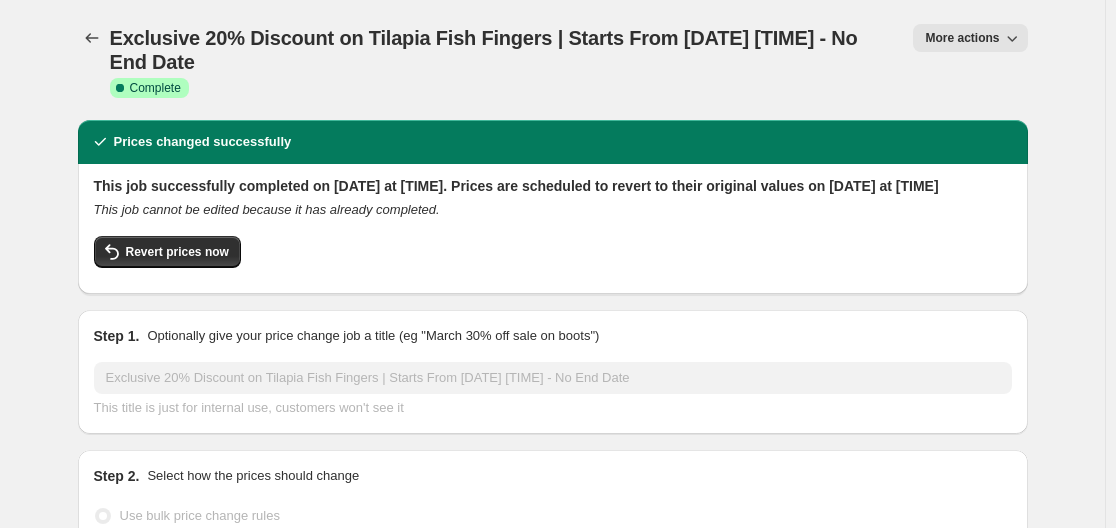 click 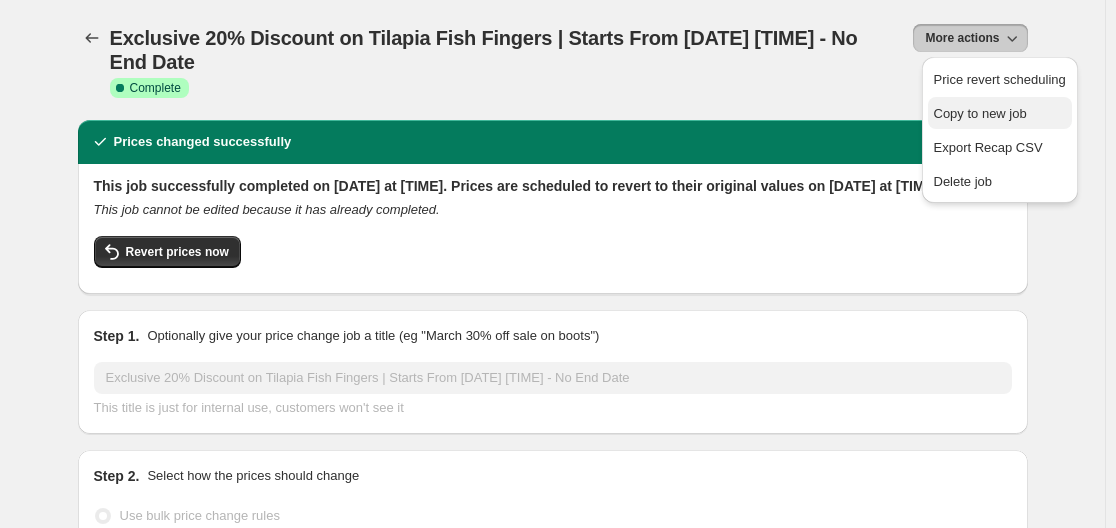 click on "Copy to new job" at bounding box center [980, 113] 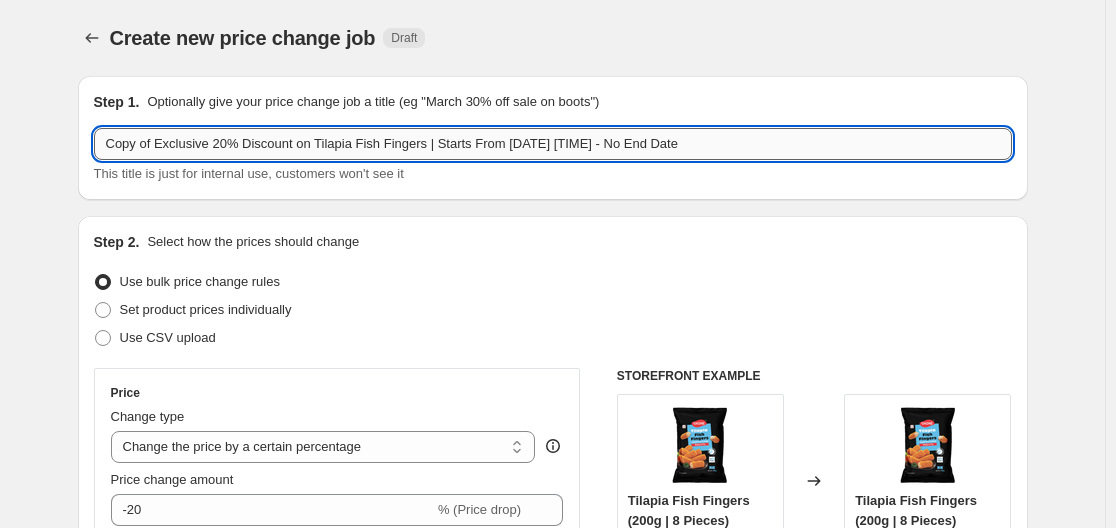 click on "Copy of Exclusive 20% Discount on Tilapia Fish Fingers | Starts From [DATE] [TIME] - No End Date" at bounding box center (553, 144) 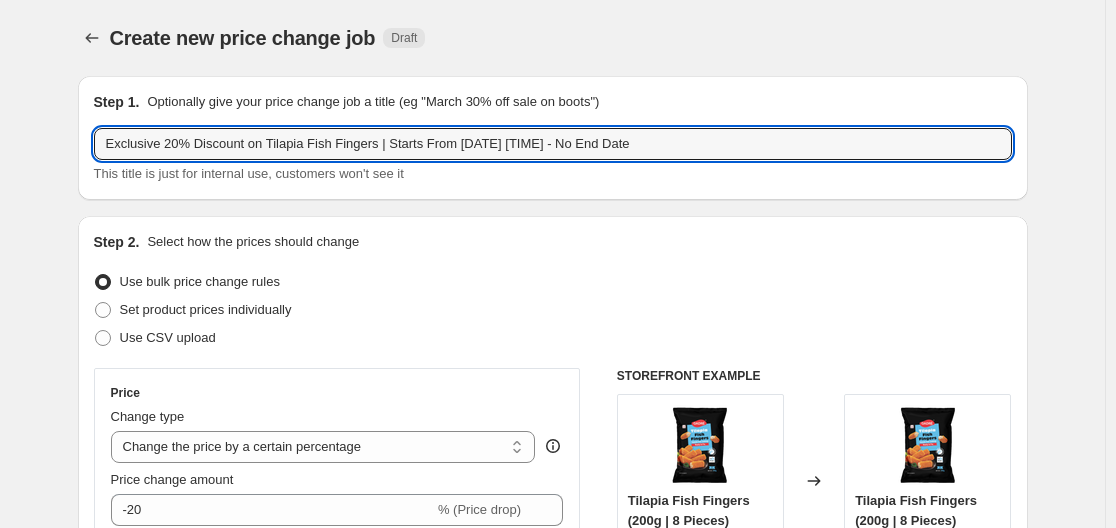 type on "Exclusive 20% Discount on Tilapia Fish Fingers | Starts From [DATE] [TIME] - No End Date" 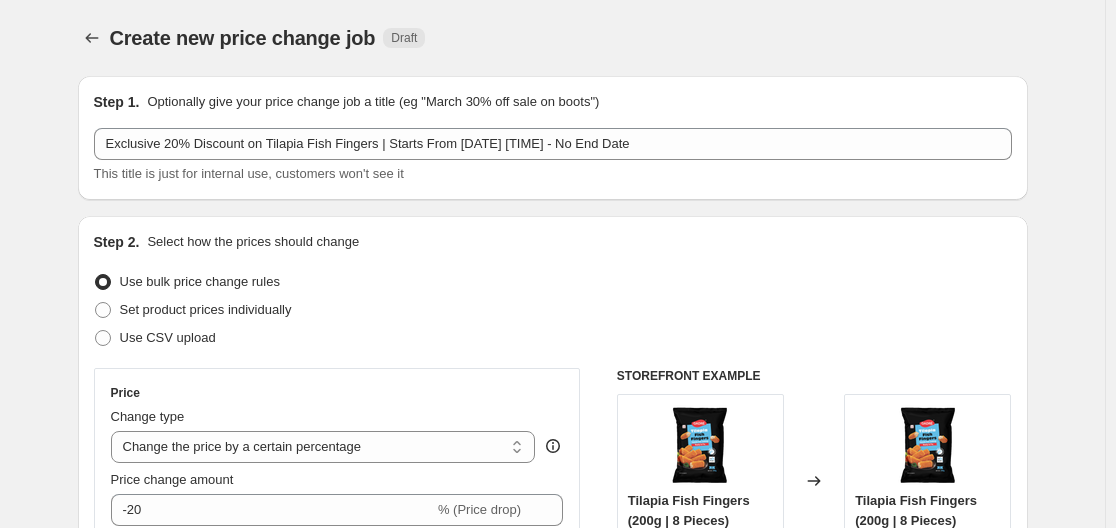 click on "Step 1. Optionally give your price change job a title (eg "March 30% off sale on boots") Exclusive 20% Discount on Tilapia Fish Fingers | Starts From [DATE] [TIME] - No End Date This title is just for internal use, customers won't see it" at bounding box center [553, 138] 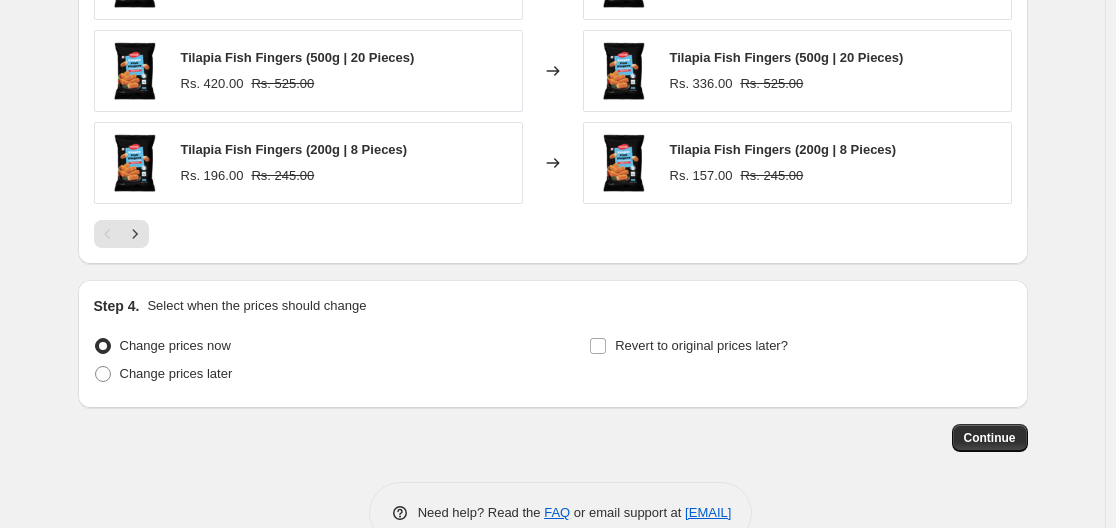 scroll, scrollTop: 1533, scrollLeft: 0, axis: vertical 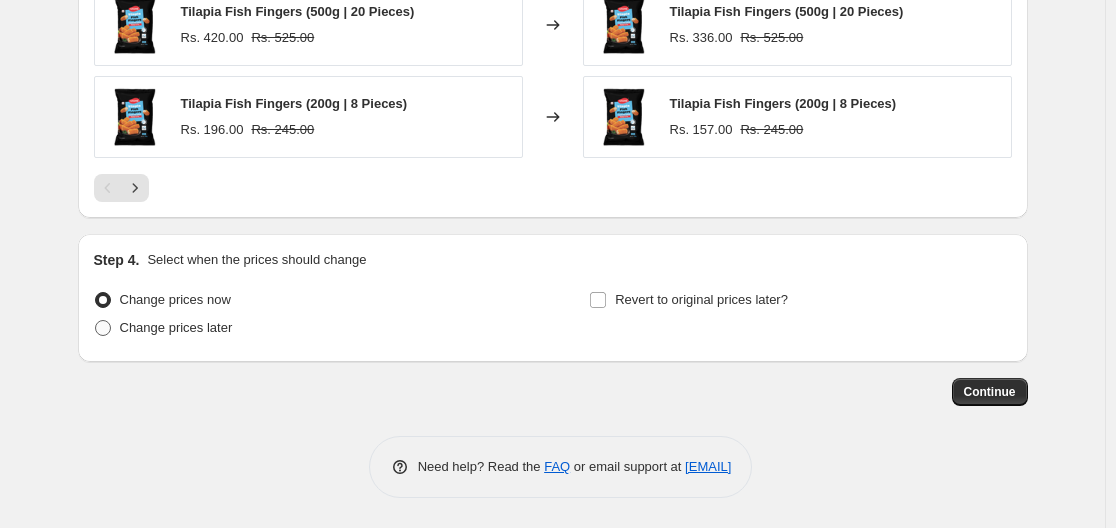 click on "Change prices later" at bounding box center (176, 327) 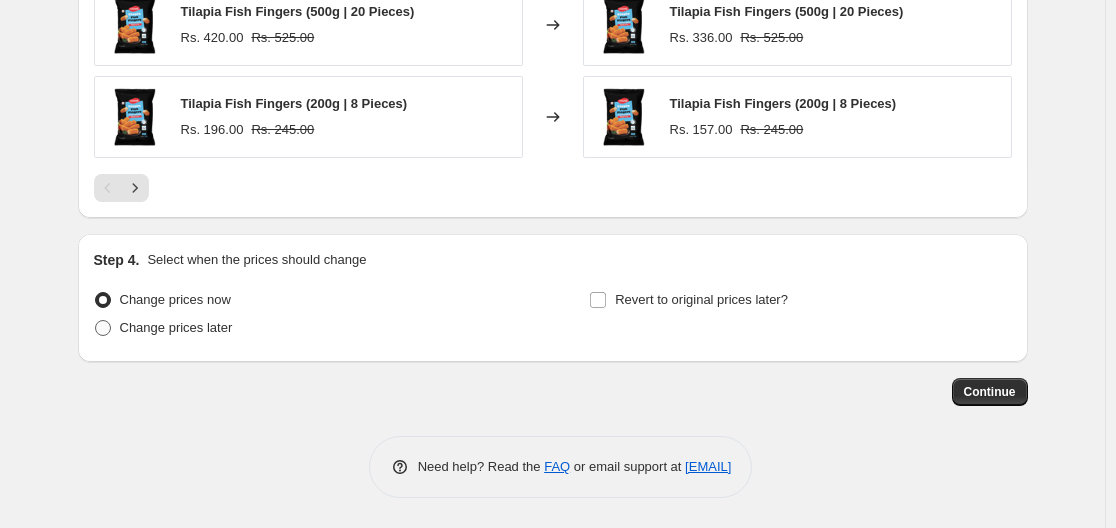 radio on "true" 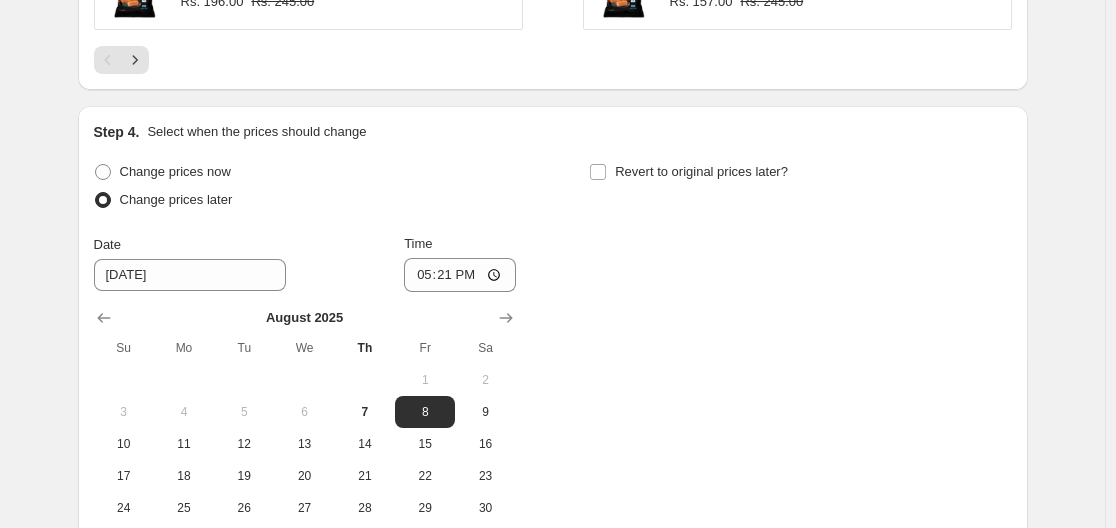 scroll, scrollTop: 1733, scrollLeft: 0, axis: vertical 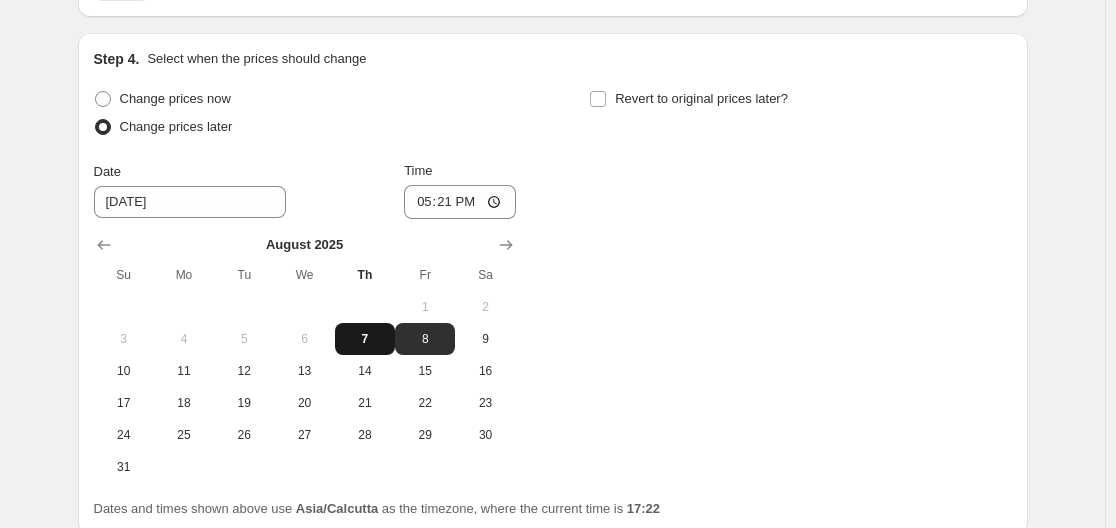 click on "7" at bounding box center (365, 339) 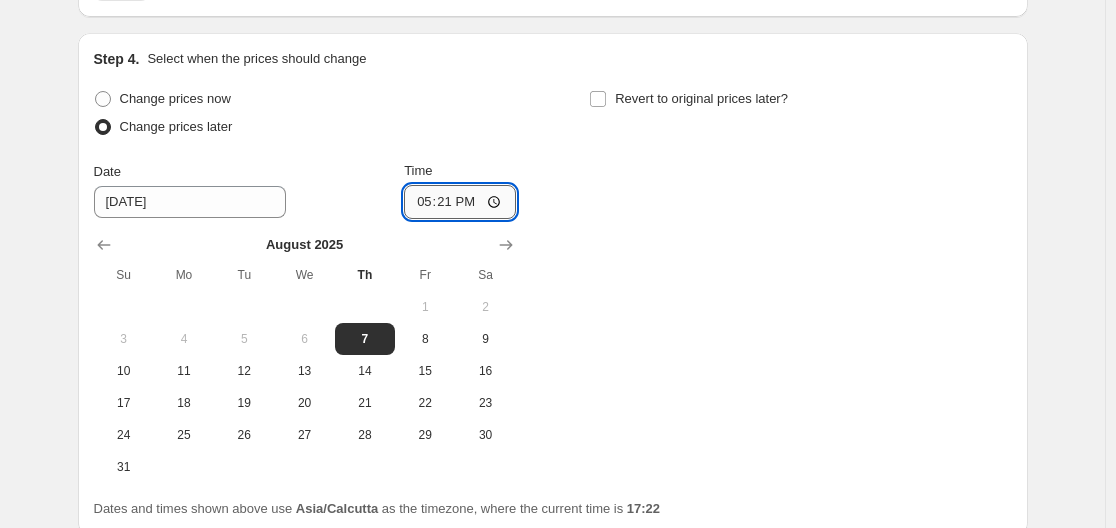 click on "17:21" at bounding box center [460, 202] 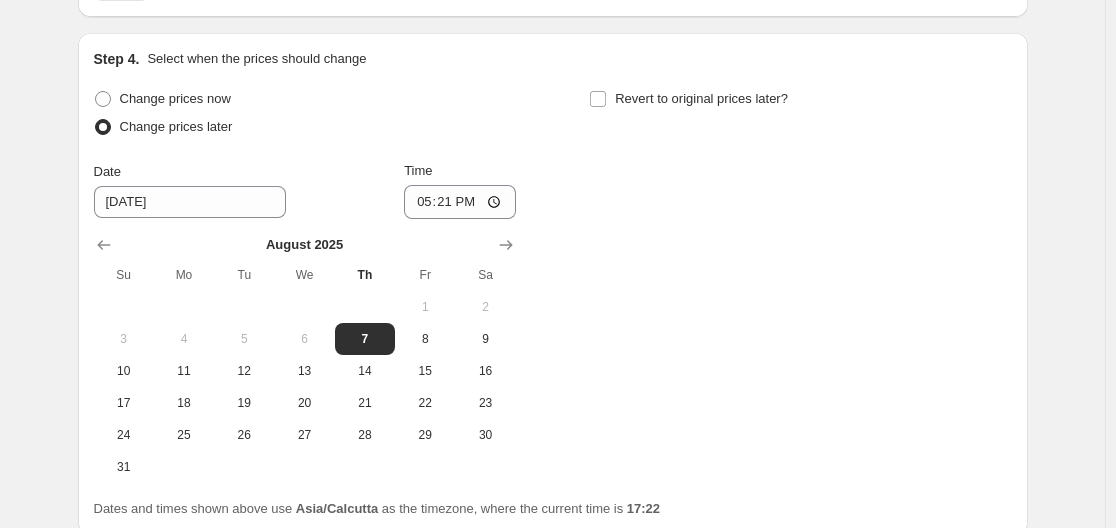 click on "Change prices now Change prices later Date [DATE] Time [TIME] [MONTH]   2025 Su Mo Tu We Fr Sa 1 2 3 4 5 6 7 8 9 10 11 12 13 14 15 16 17 18 19 20 21 22 23 24 25 26 27 28 29 30 31 Revert to original prices later?" at bounding box center (553, 284) 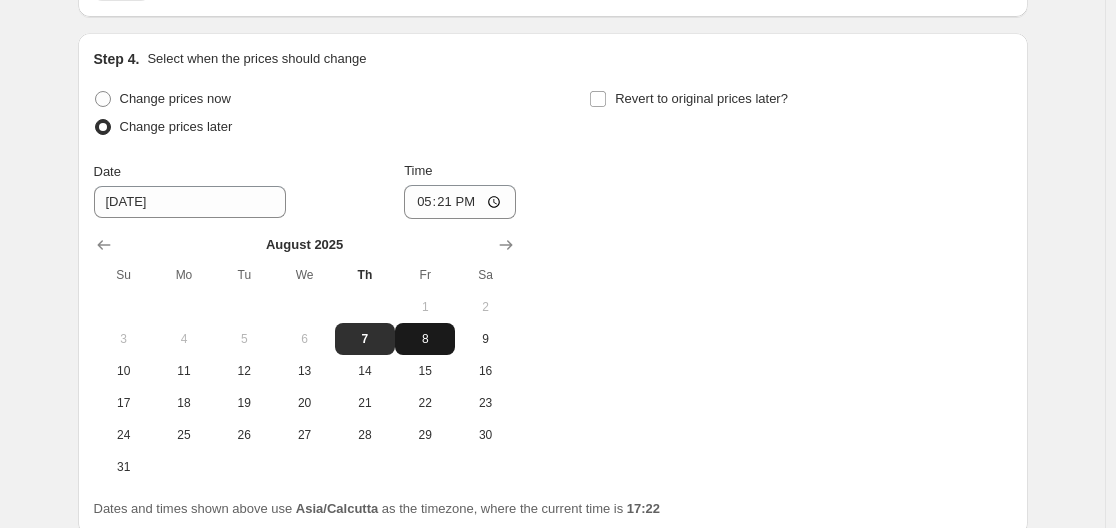 click on "8" at bounding box center [425, 339] 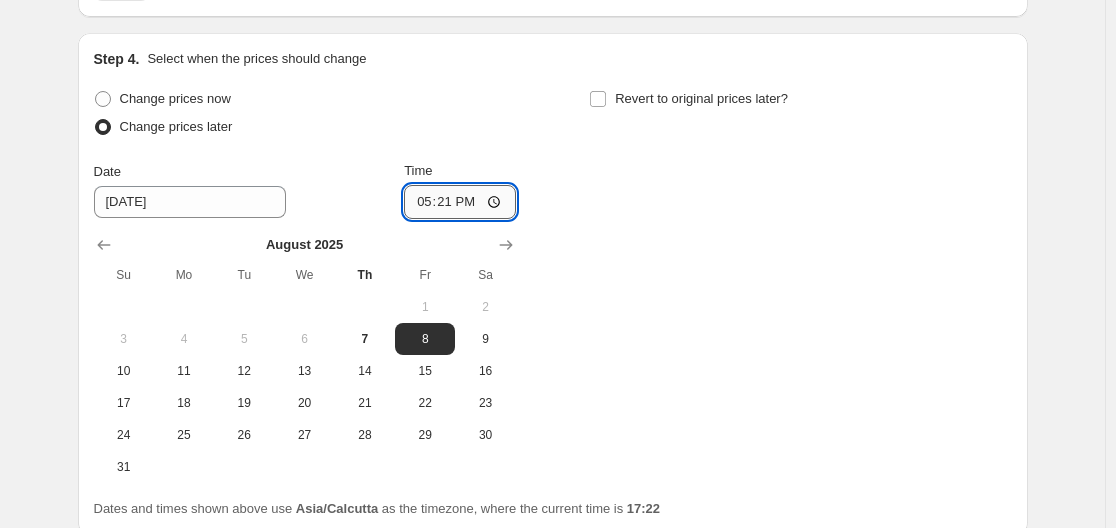 click on "17:21" at bounding box center [460, 202] 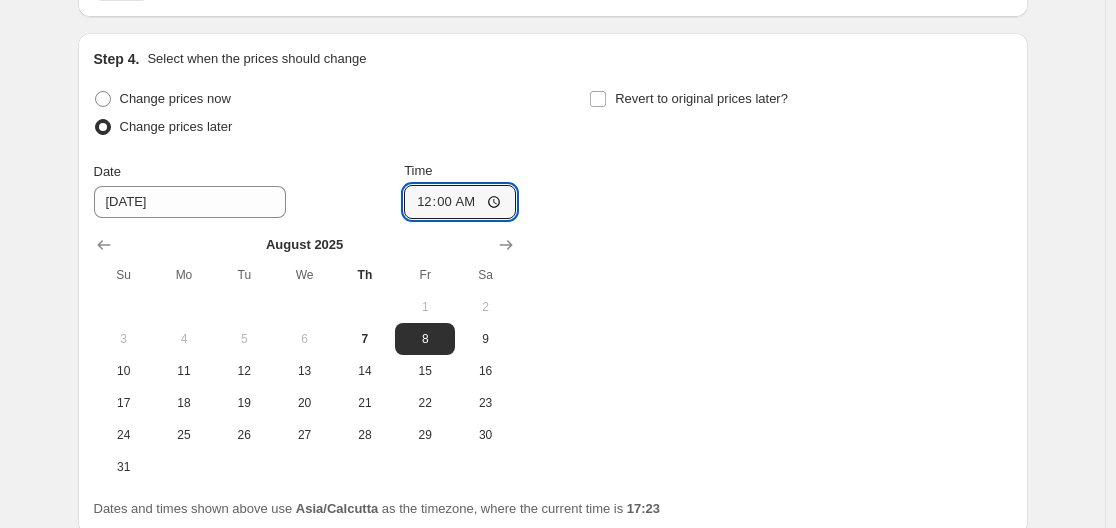 click on "Change prices now Change prices later Date [DATE] Time [TIME] [MONTH]   2025 Su Mo Tu We Th Fr Sa 1 2 3 4 5 6 7 8 9 10 11 12 13 14 15 16 17 18 19 20 21 22 23 24 25 26 27 28 29 30 31 Revert to original prices later?" at bounding box center [553, 284] 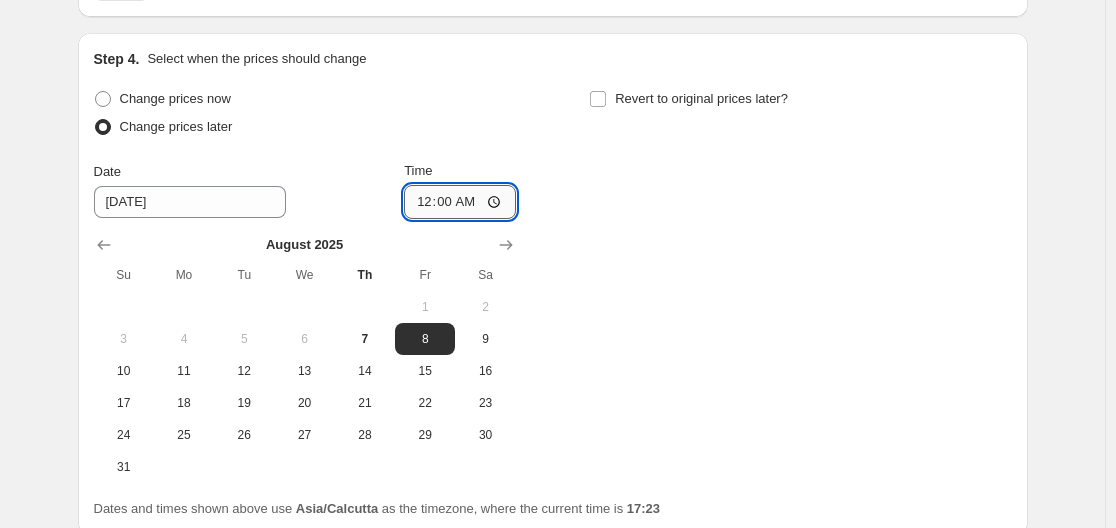 click on "00:00" at bounding box center [460, 202] 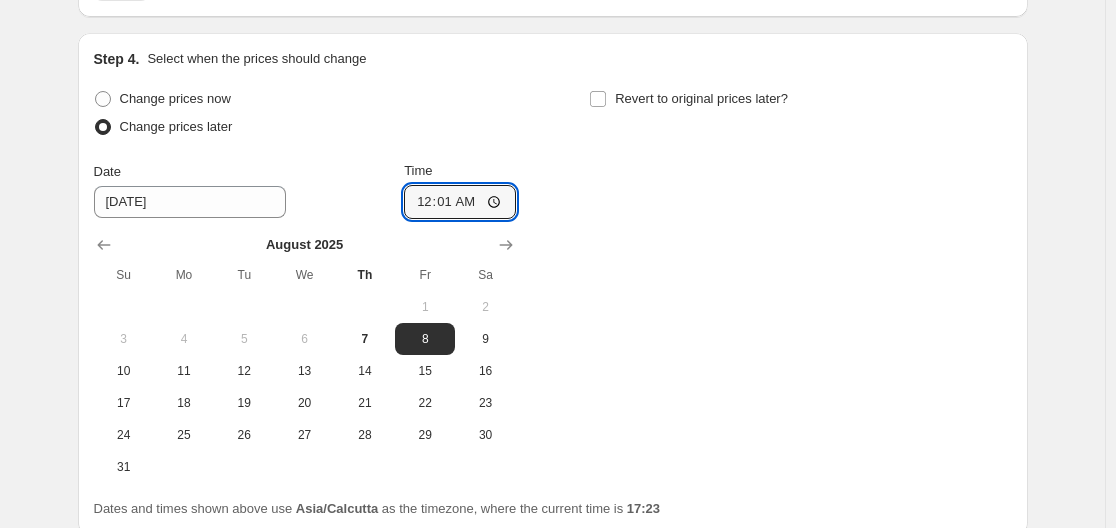 type on "00:01" 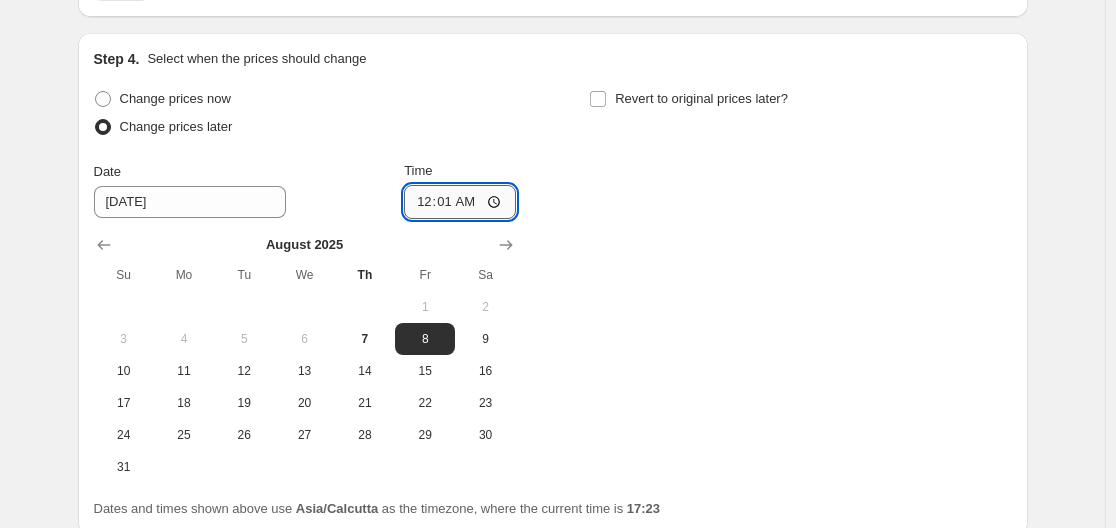 click on "00:01" at bounding box center [460, 202] 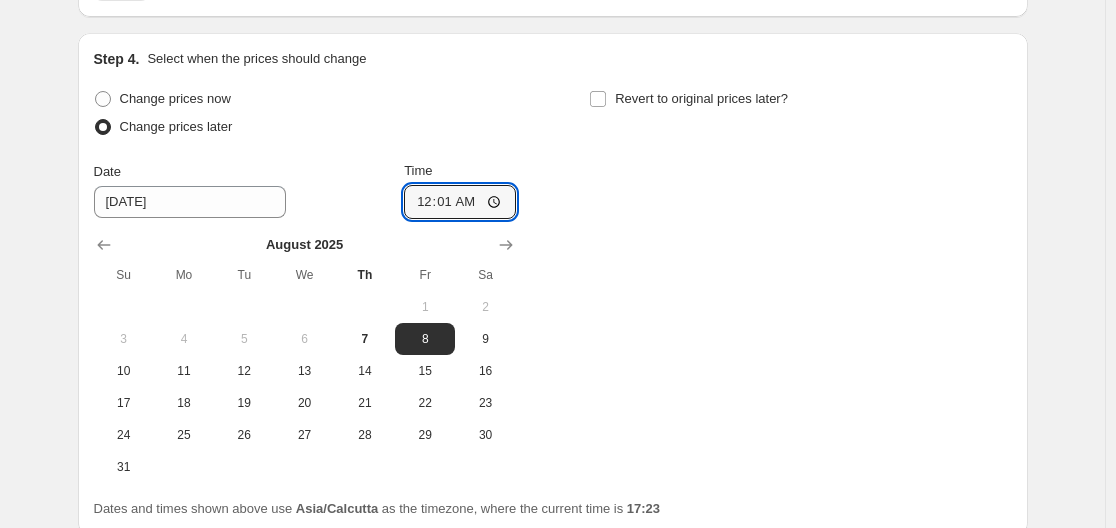 click on "Change prices now Change prices later Date [DATE] Time [TIME] [MONTH]   2025 Su Mo Tu We Th Fr Sa 1 2 3 4 5 6 7 8 9 10 11 12 13 14 15 16 17 18 19 20 21 22 23 24 25 26 27 28 29 30 31 Revert to original prices later?" at bounding box center [553, 284] 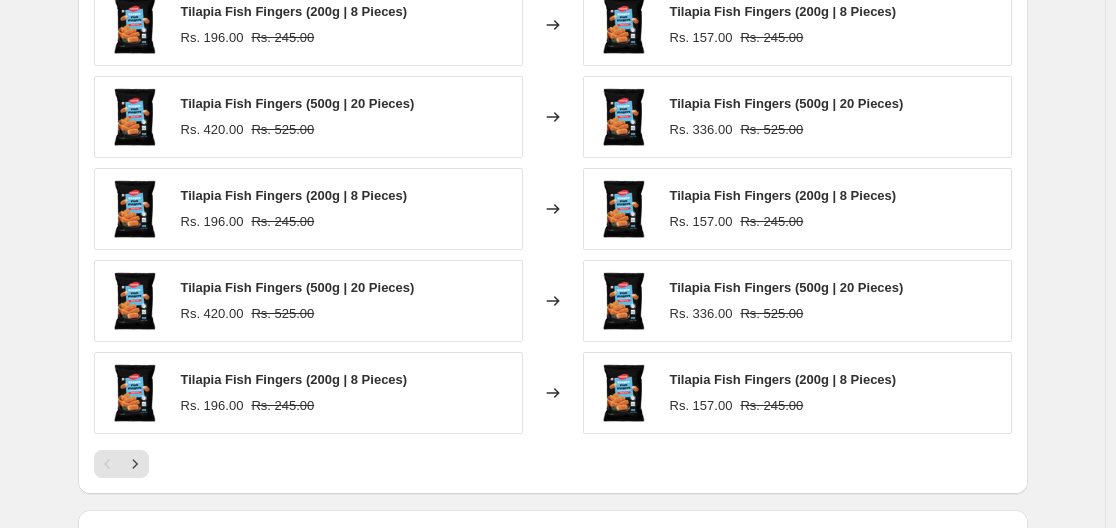 scroll, scrollTop: 1233, scrollLeft: 0, axis: vertical 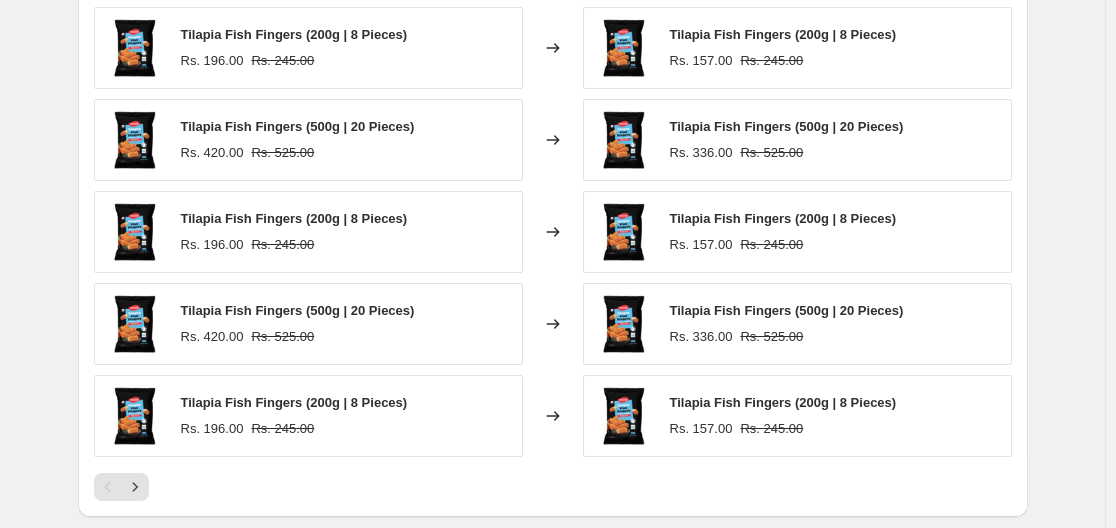 click on "Create new price change job. This page is ready Create new price change job Draft Step 1. Optionally give your price change job a title (eg "March 30% off sale on boots") Exclusive 20% Discount on Tilapia Fish Fingers | Starts From [DATE] [TIME] - No End Date This title is just for internal use, customers won't see it Step 2. Select how the prices should change Use bulk price change rules Set product prices individually Use CSV upload Price Change type Change the price to a certain amount Change the price by a certain amount Change the price by a certain percentage Change the price to the current compare at price (price before sale) Change the price by a certain amount relative to the compare at price Change the price by a certain percentage relative to the cost per item Change price to certain cost margin Change the price by a certain percentage Price change amount -20 % (Price drop) Rounding Change type 28" at bounding box center [553, -16] 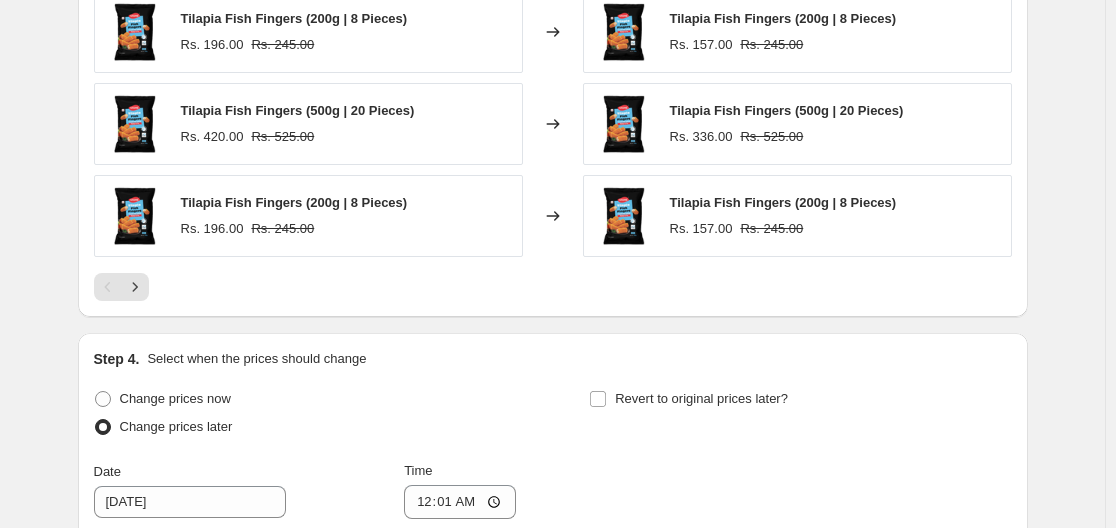 scroll, scrollTop: 1533, scrollLeft: 0, axis: vertical 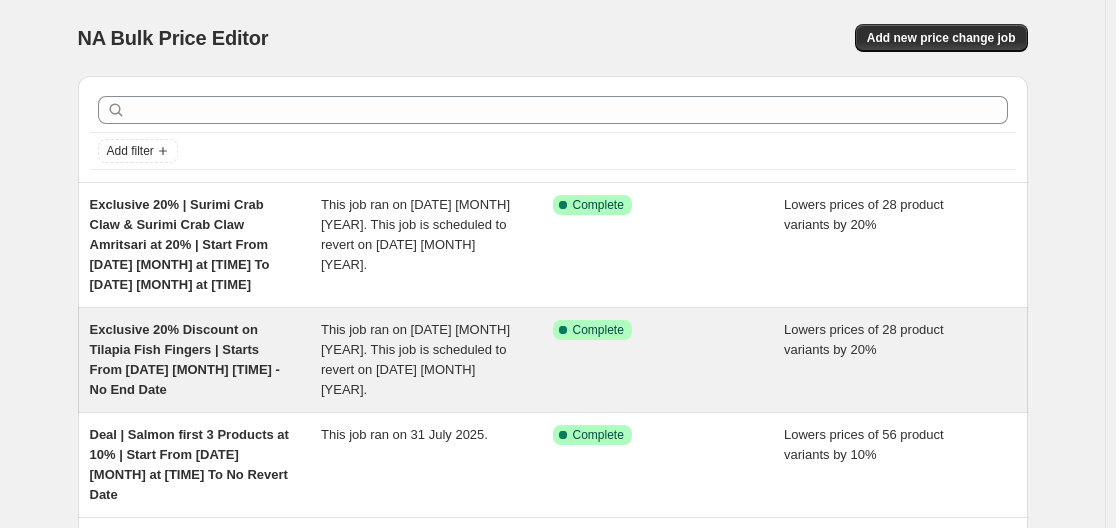 click on "Exclusive 20% Discount on Tilapia Fish Fingers | Starts From [DATE] [MONTH] [TIME] - No End Date" at bounding box center (185, 359) 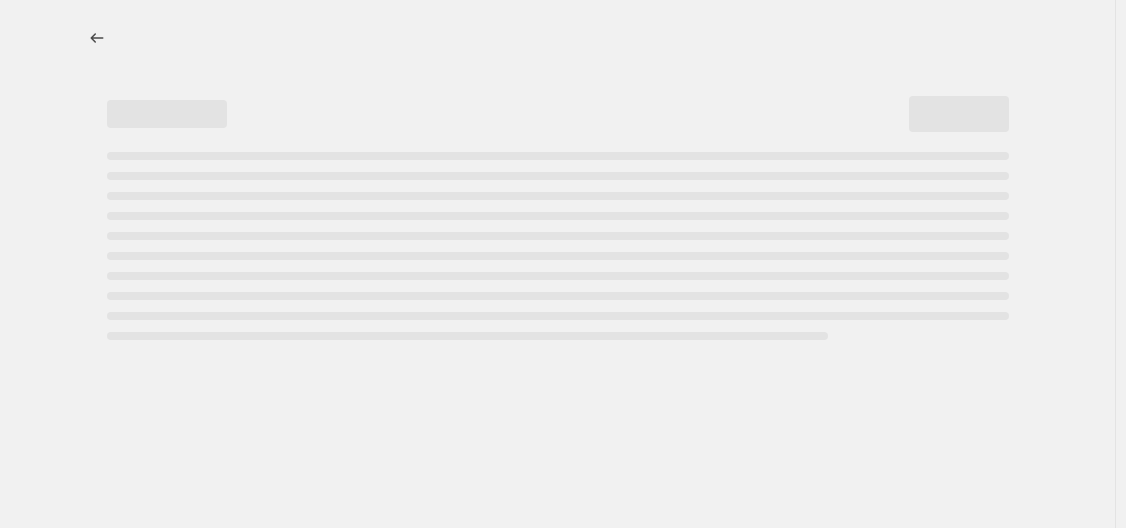 select on "percentage" 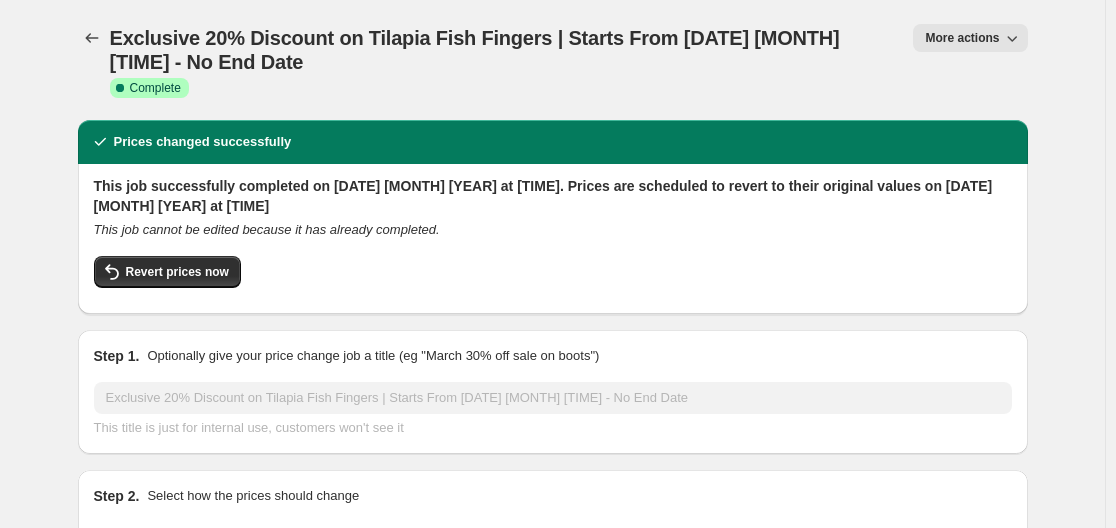 click on "More actions" at bounding box center (962, 38) 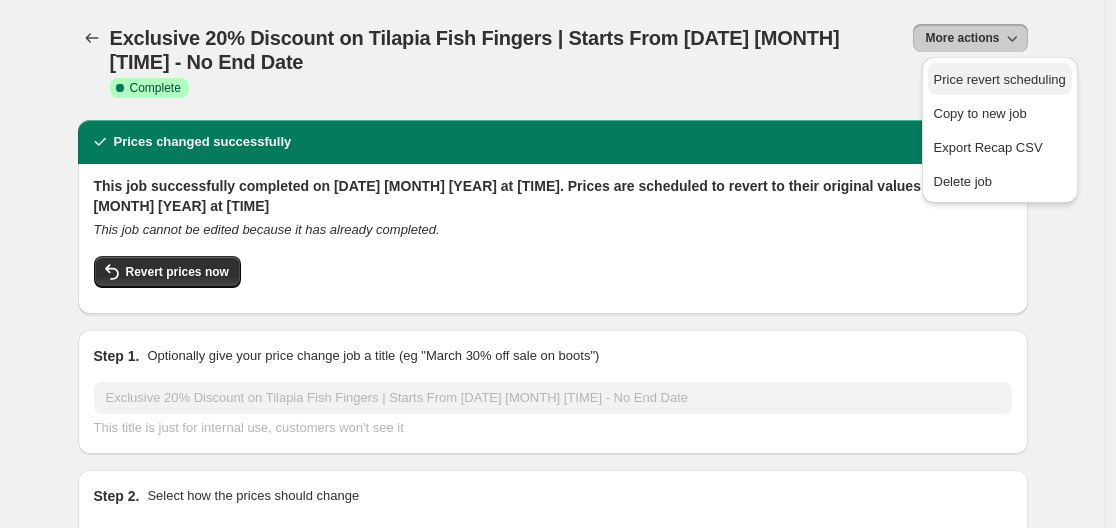 click on "Price revert scheduling" at bounding box center (1000, 79) 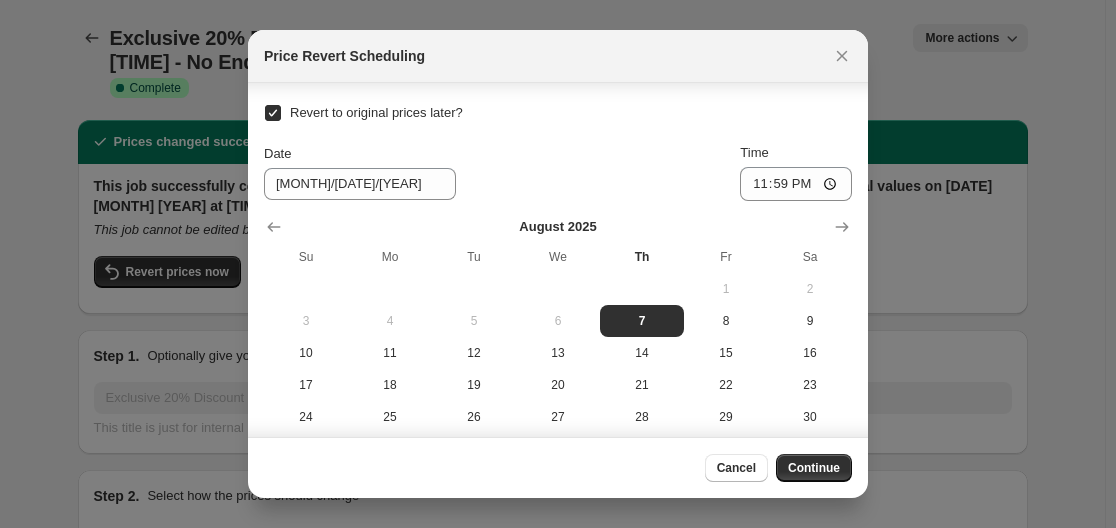 scroll, scrollTop: 44, scrollLeft: 0, axis: vertical 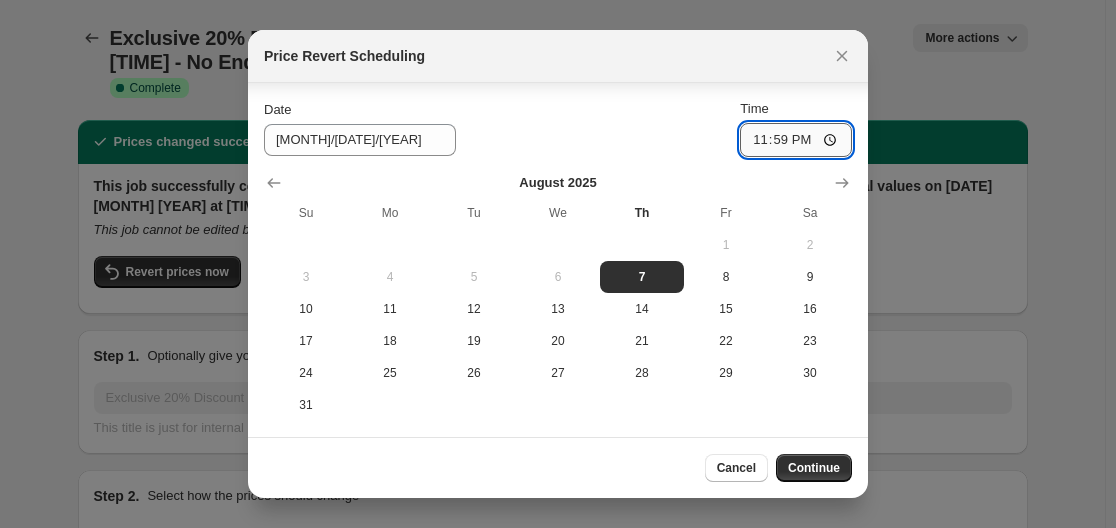 click on "23:59" at bounding box center (796, 140) 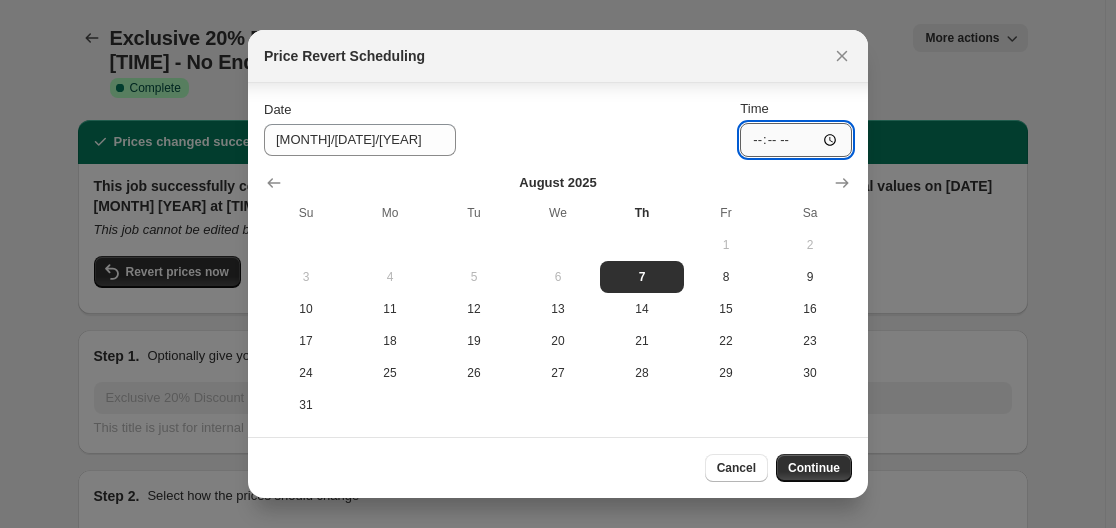 click on "Time" at bounding box center (796, 140) 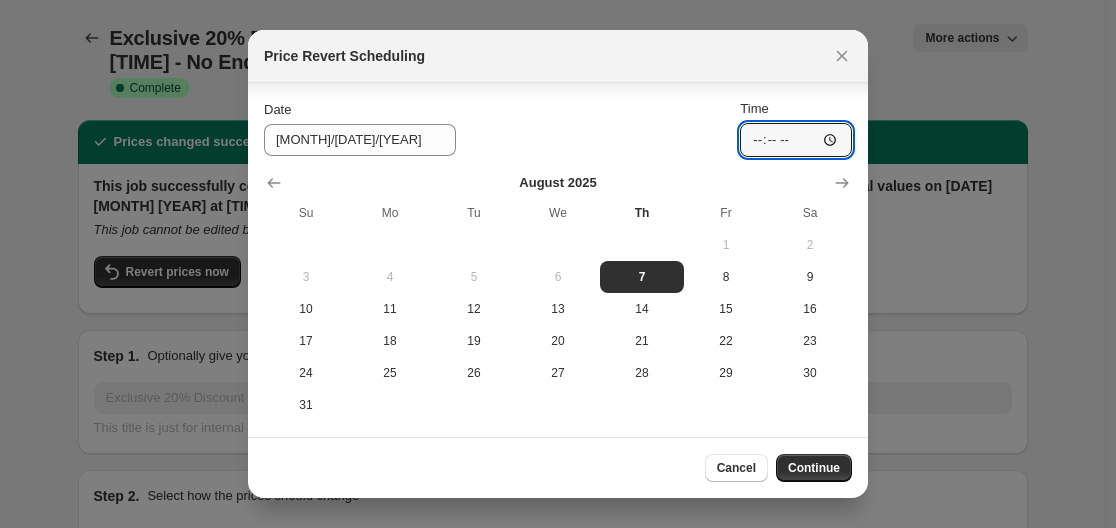 type on "23:59" 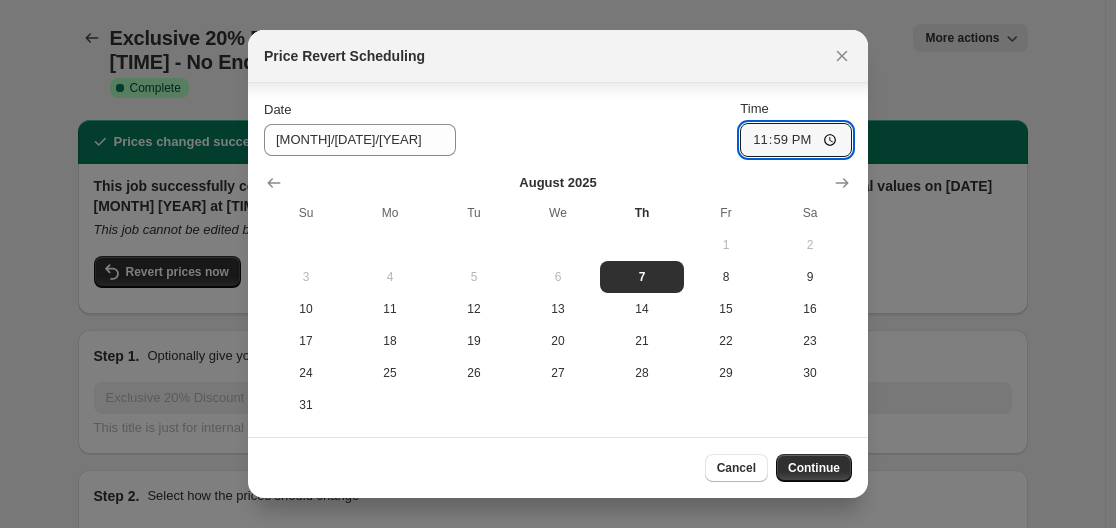 click on "Date 8/7/2025 Time 23:59" at bounding box center [558, 128] 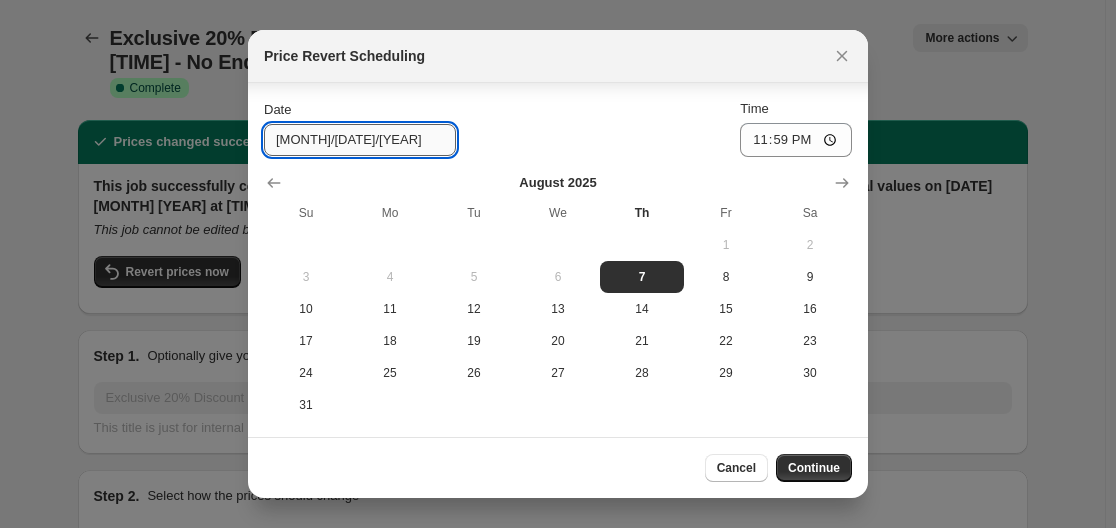 click on "[DATE]" at bounding box center [360, 140] 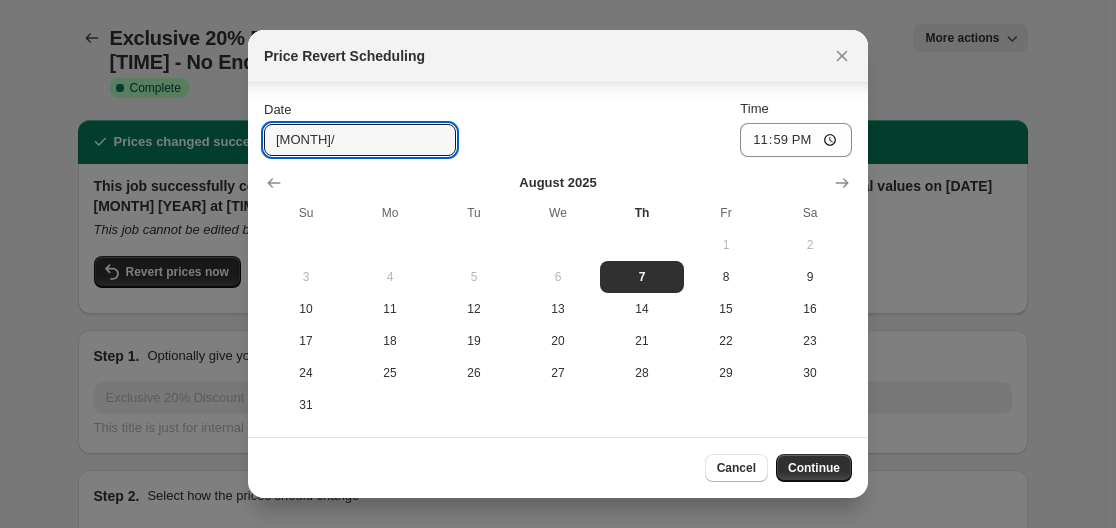 type on "8" 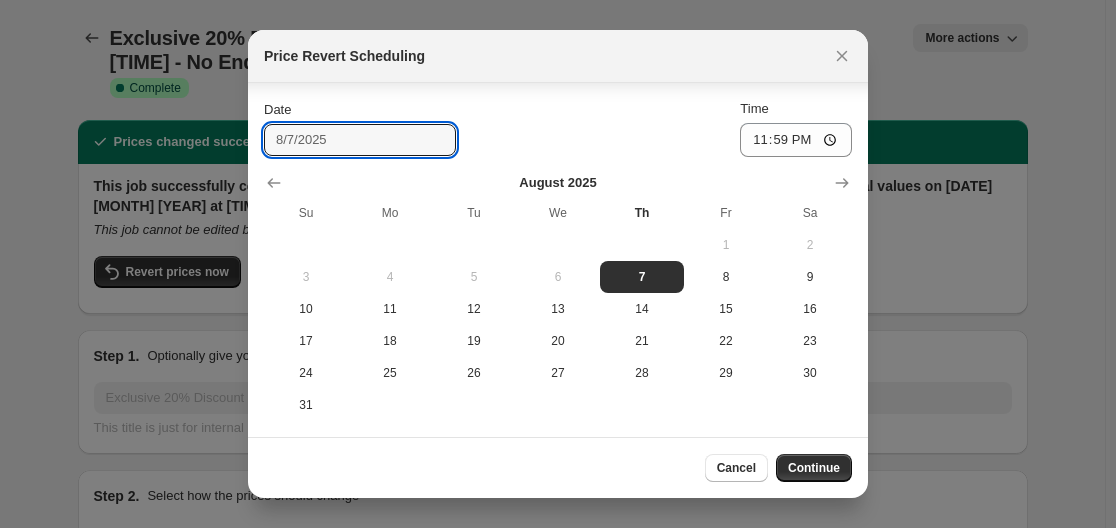 type on "[DATE]" 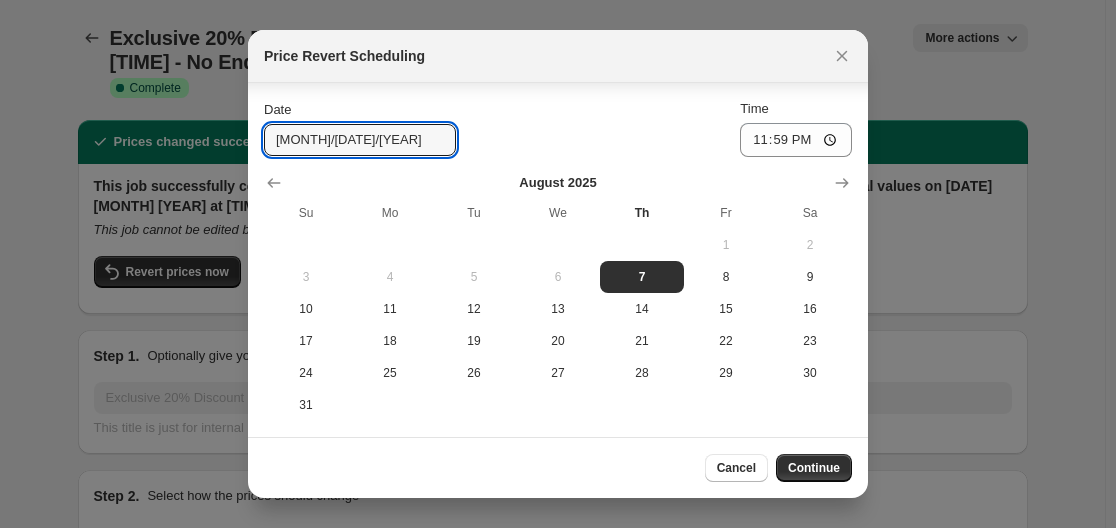 click on "Date 8/7/2025 Time 23:59" at bounding box center [558, 128] 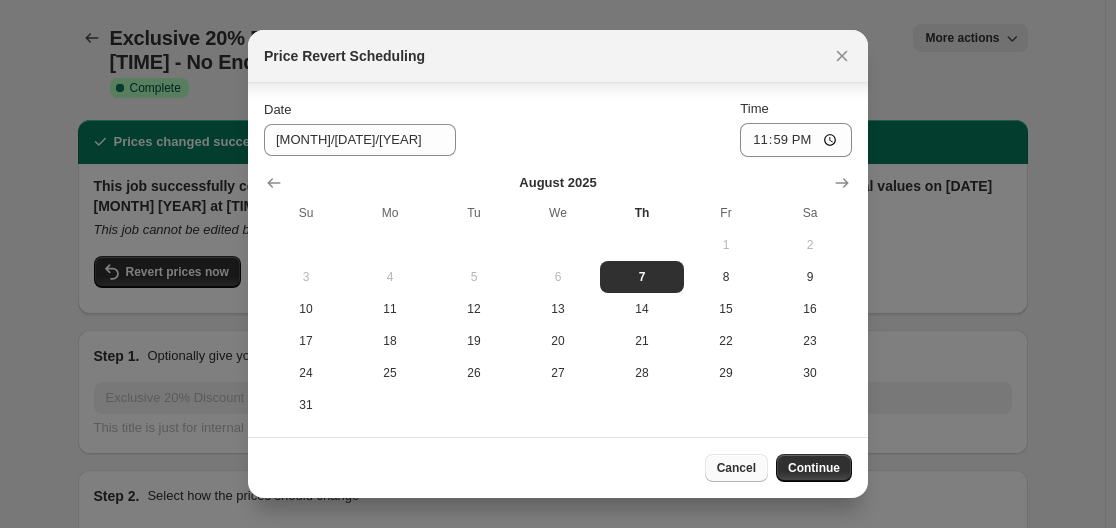 click on "Cancel" at bounding box center (736, 468) 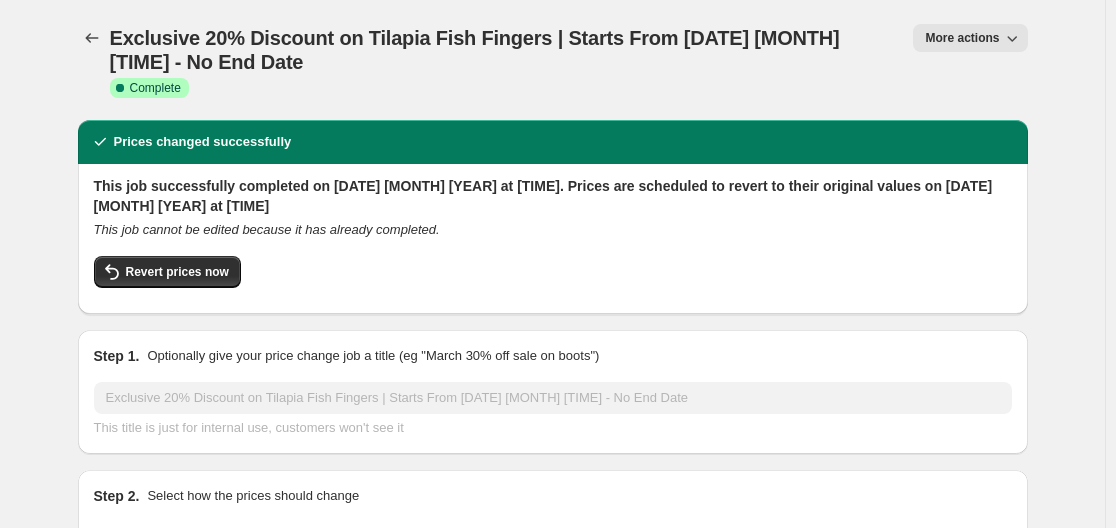 click on "More actions" at bounding box center [962, 38] 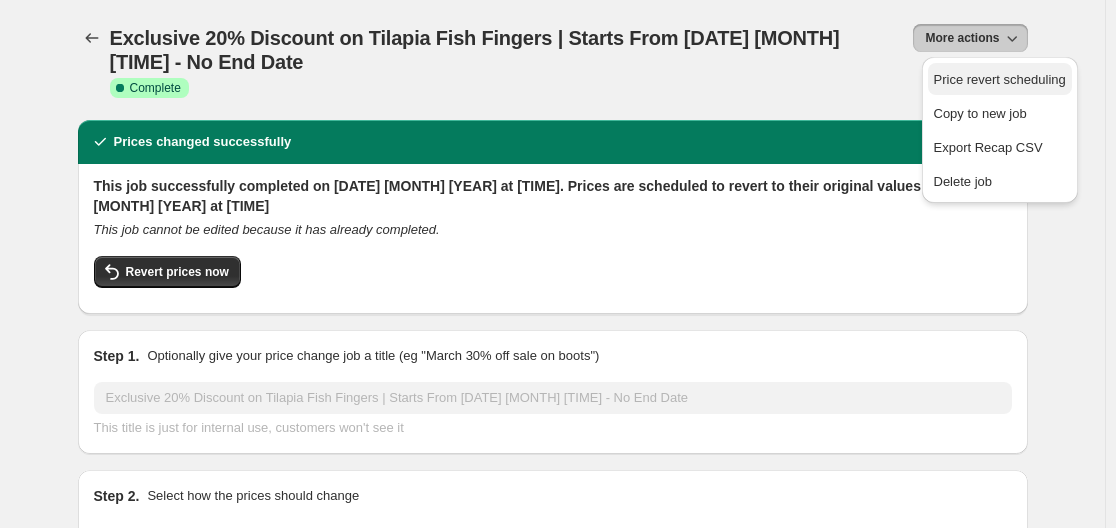 click on "Price revert scheduling" at bounding box center (1000, 79) 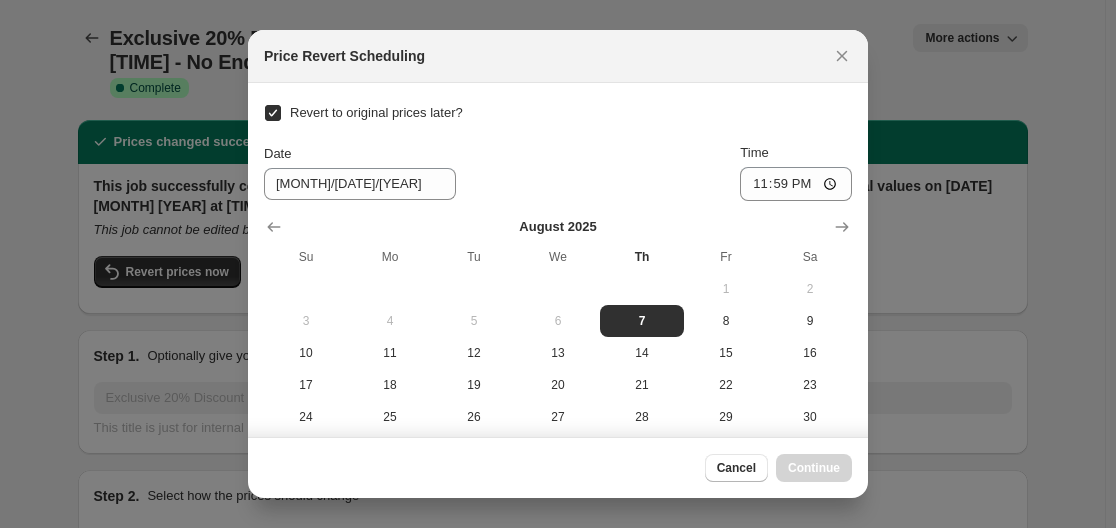 click on "Revert to original prices later?" at bounding box center (376, 112) 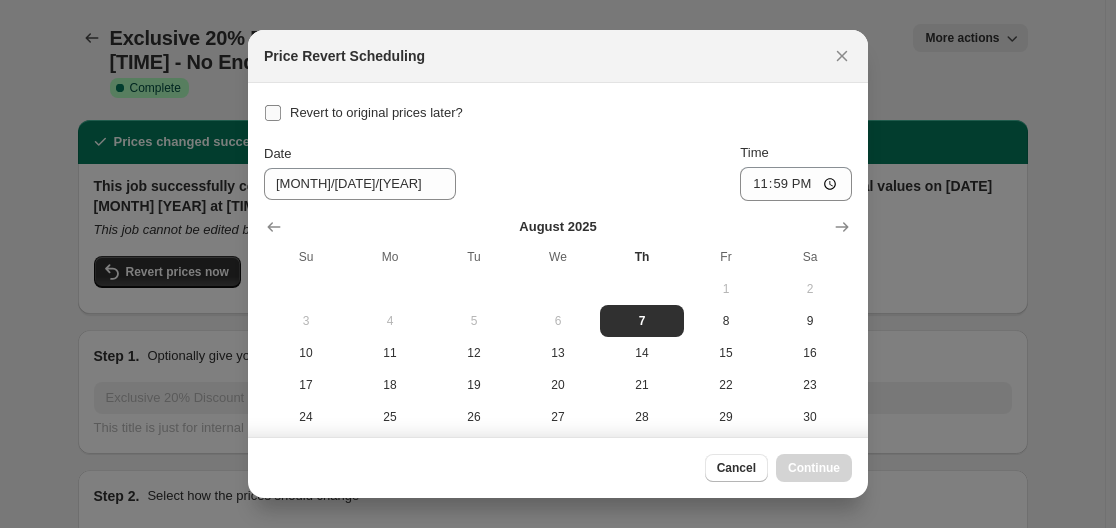 checkbox on "false" 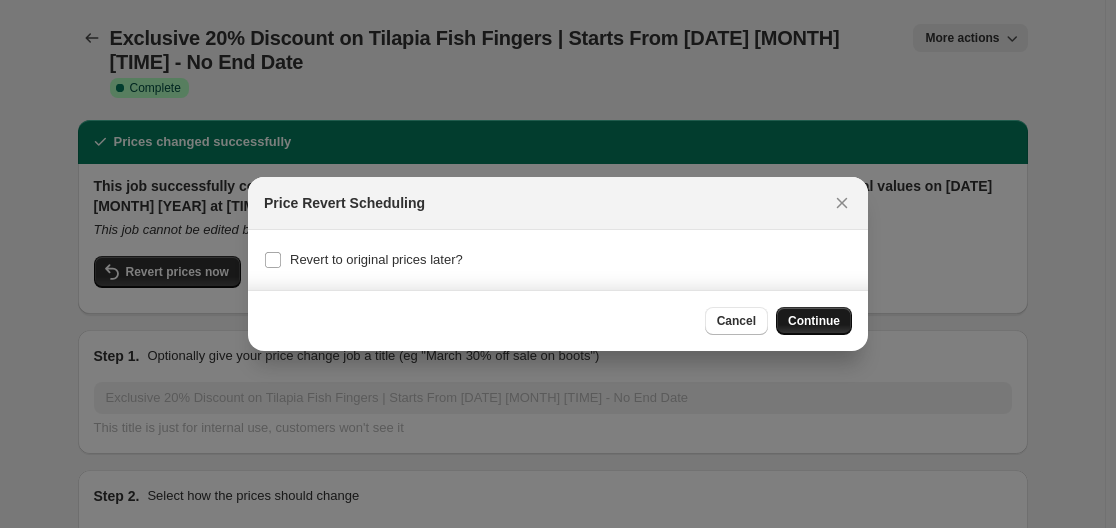 click on "Continue" at bounding box center (814, 321) 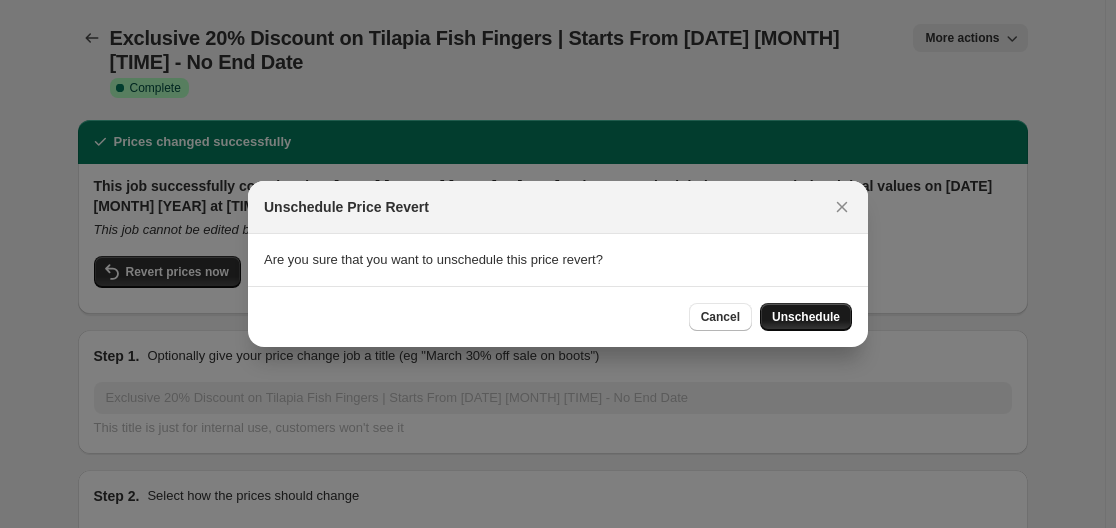 click on "Unschedule" at bounding box center [806, 317] 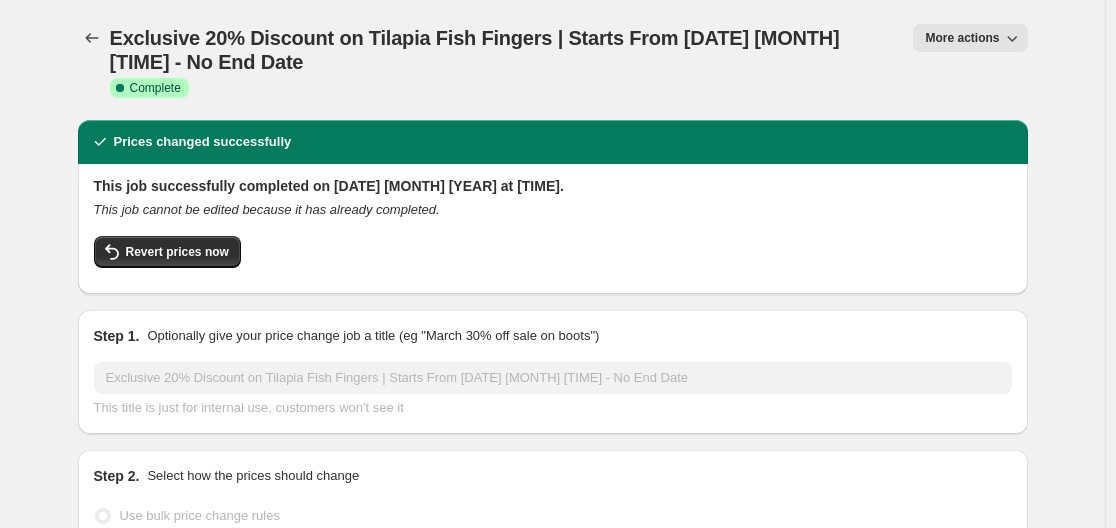 click on "Exclusive 20% Discount on Tilapia Fish Fingers | Starts From [DATE] [TIME] - No End Date" at bounding box center [500, 50] 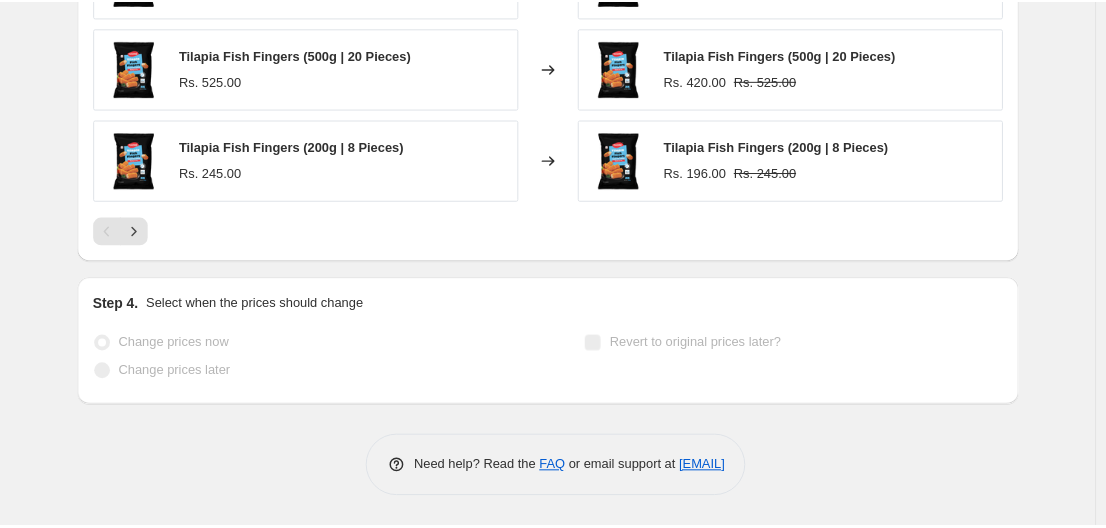 scroll, scrollTop: 1023, scrollLeft: 0, axis: vertical 